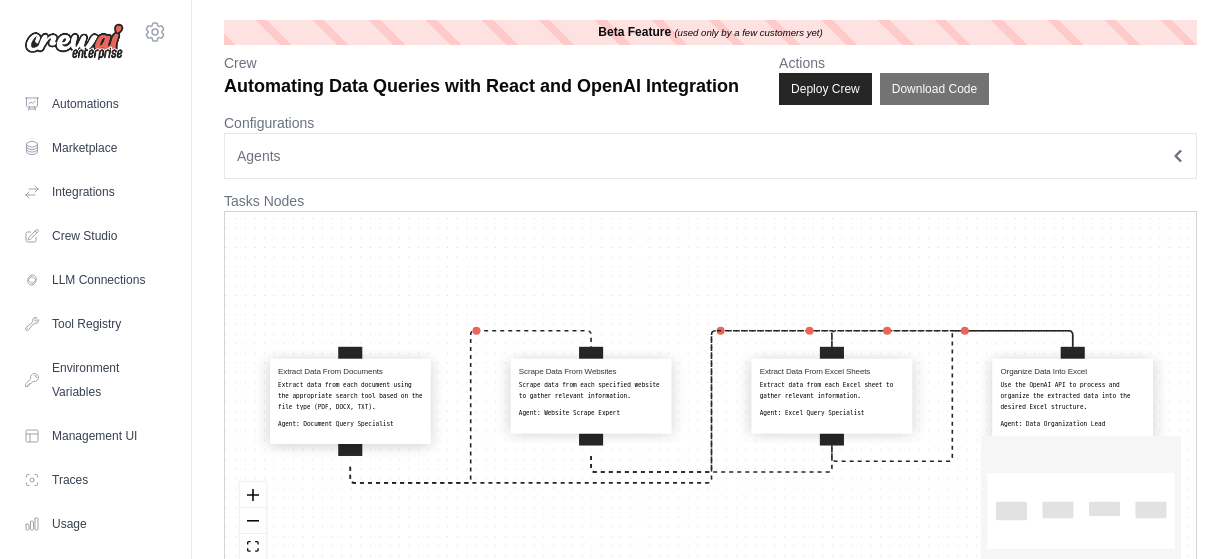 scroll, scrollTop: 0, scrollLeft: 0, axis: both 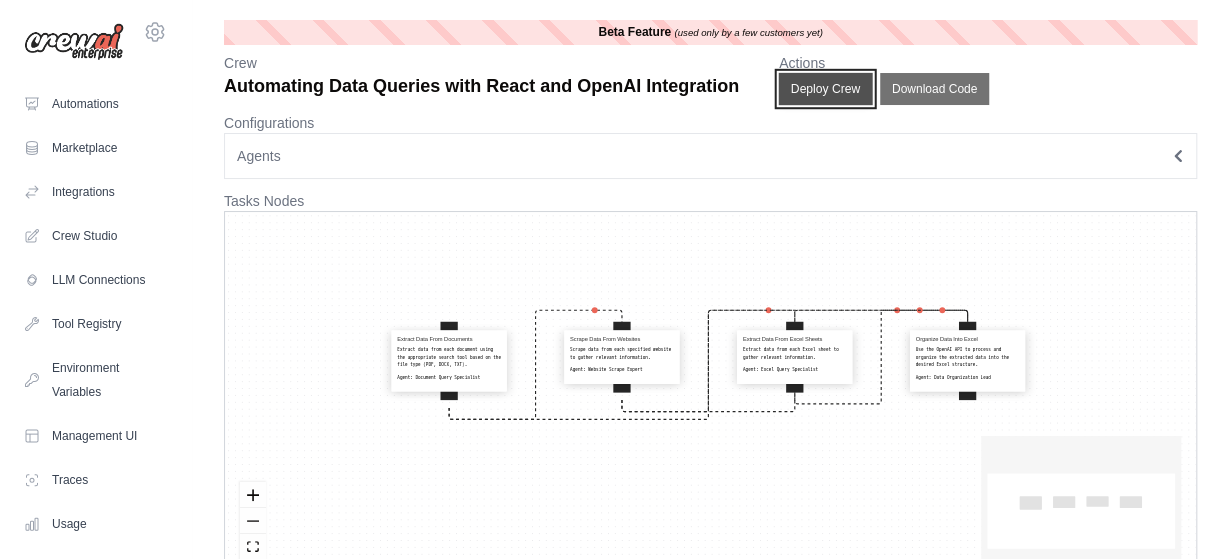 click on "Deploy Crew" at bounding box center (826, 89) 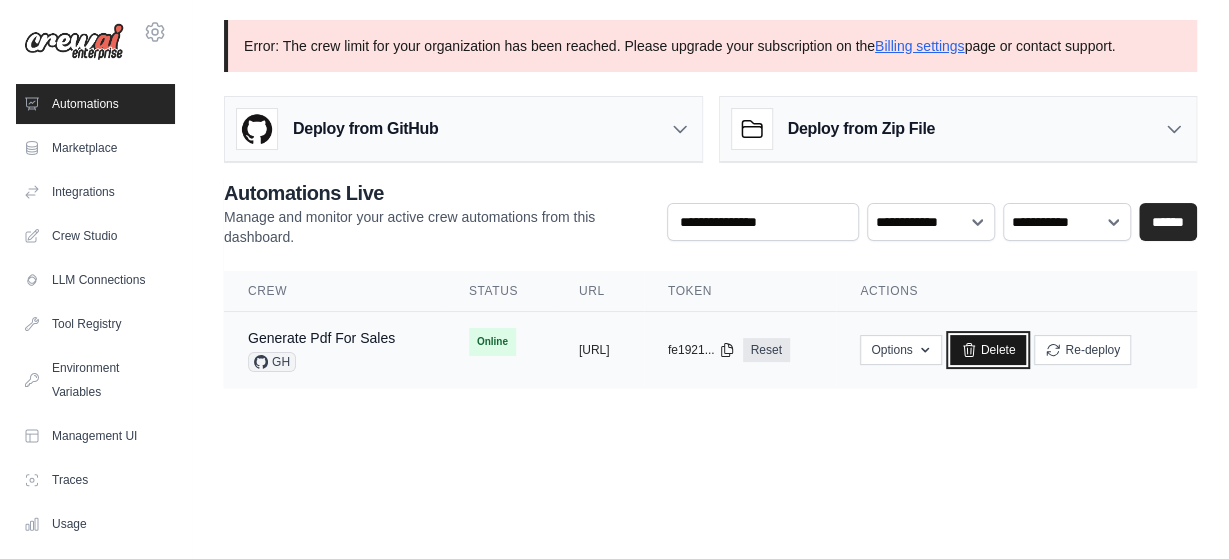 click on "Delete" at bounding box center (988, 350) 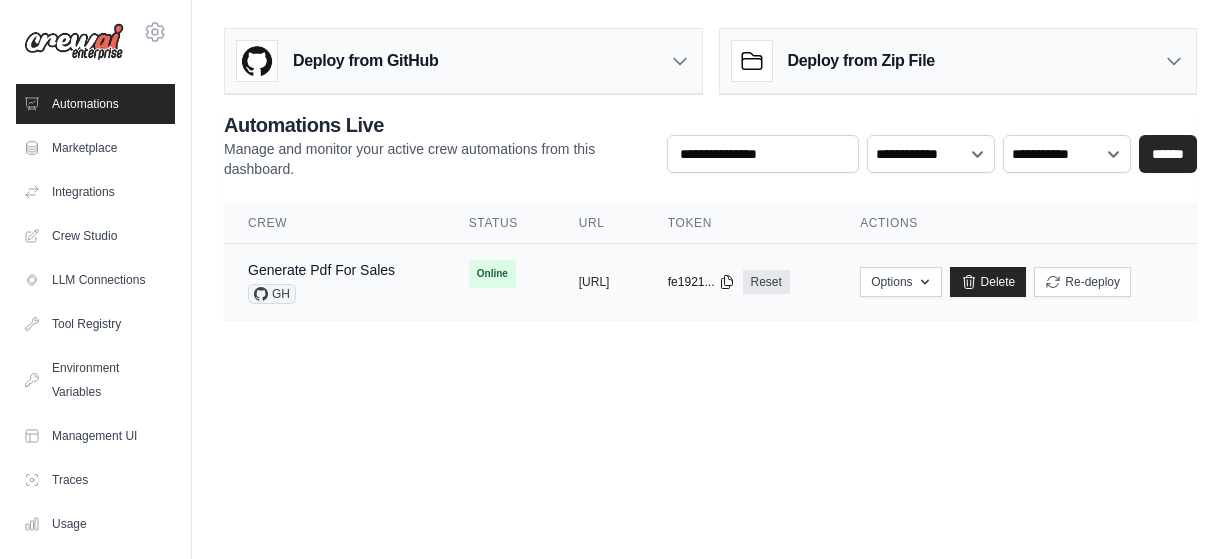 scroll, scrollTop: 0, scrollLeft: 0, axis: both 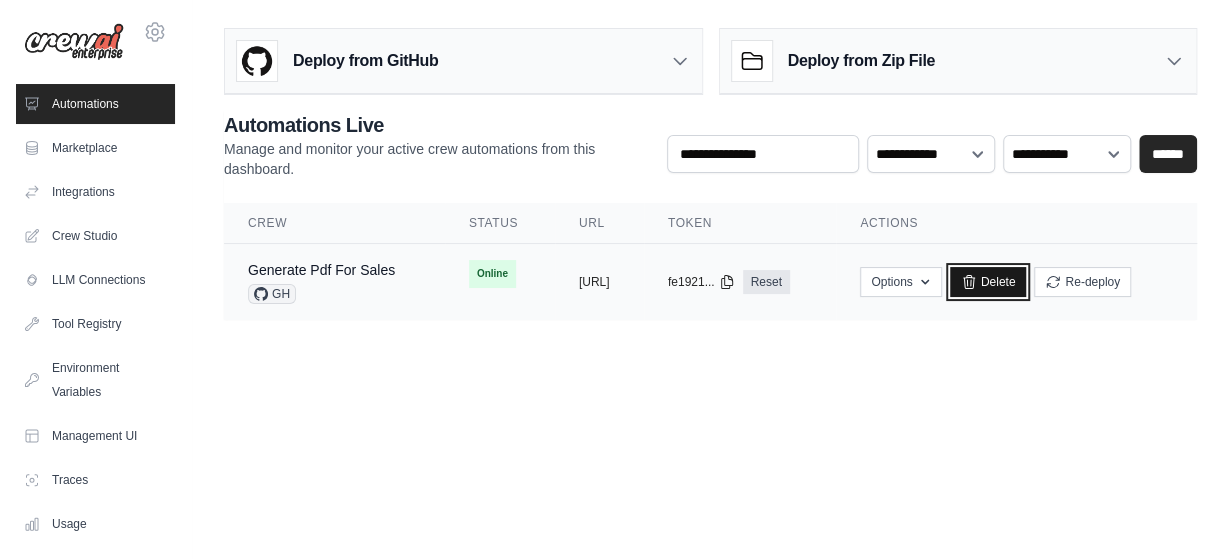 click 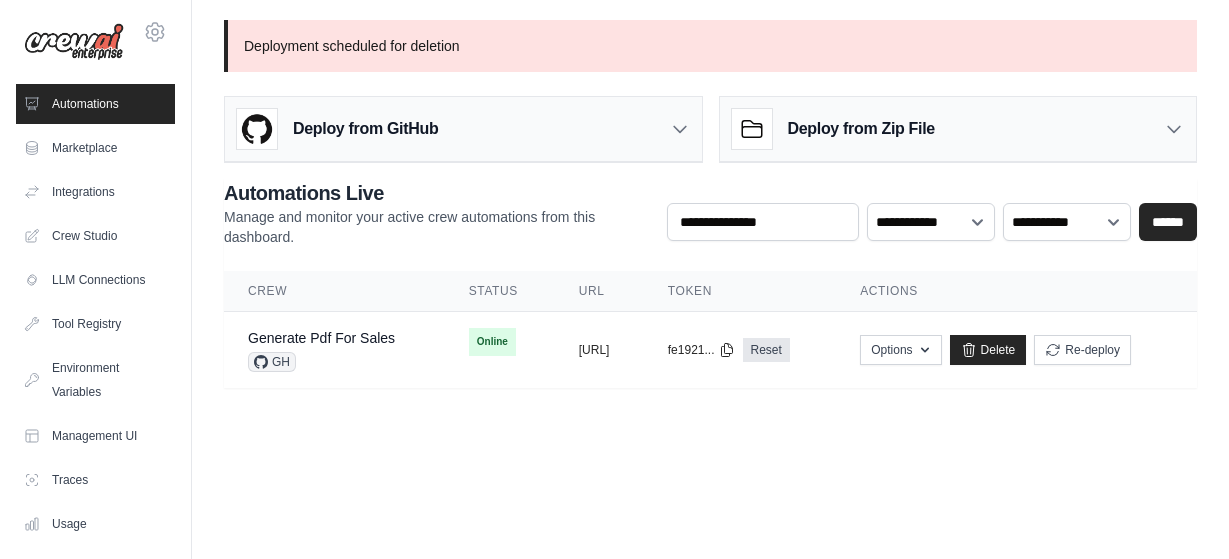 scroll, scrollTop: 0, scrollLeft: 0, axis: both 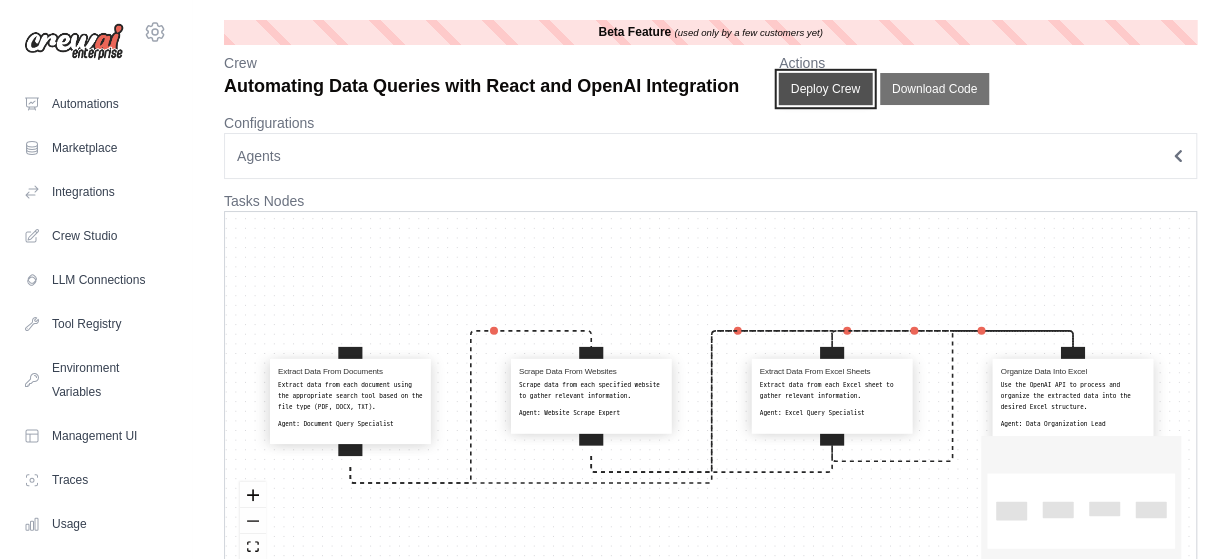 click on "Deploy Crew" at bounding box center [826, 89] 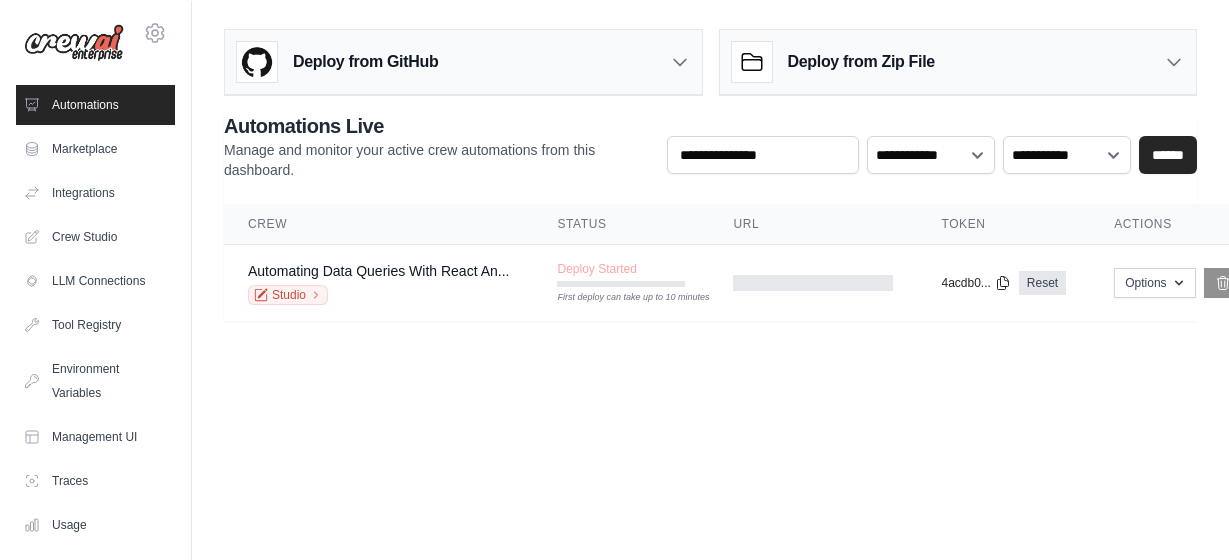 scroll, scrollTop: 0, scrollLeft: 0, axis: both 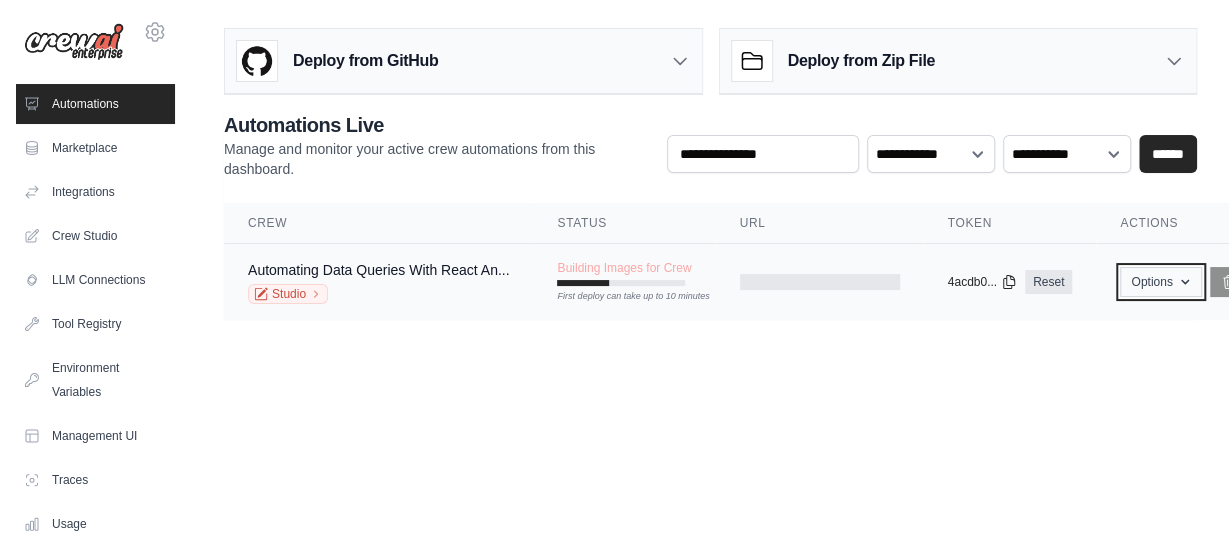 click 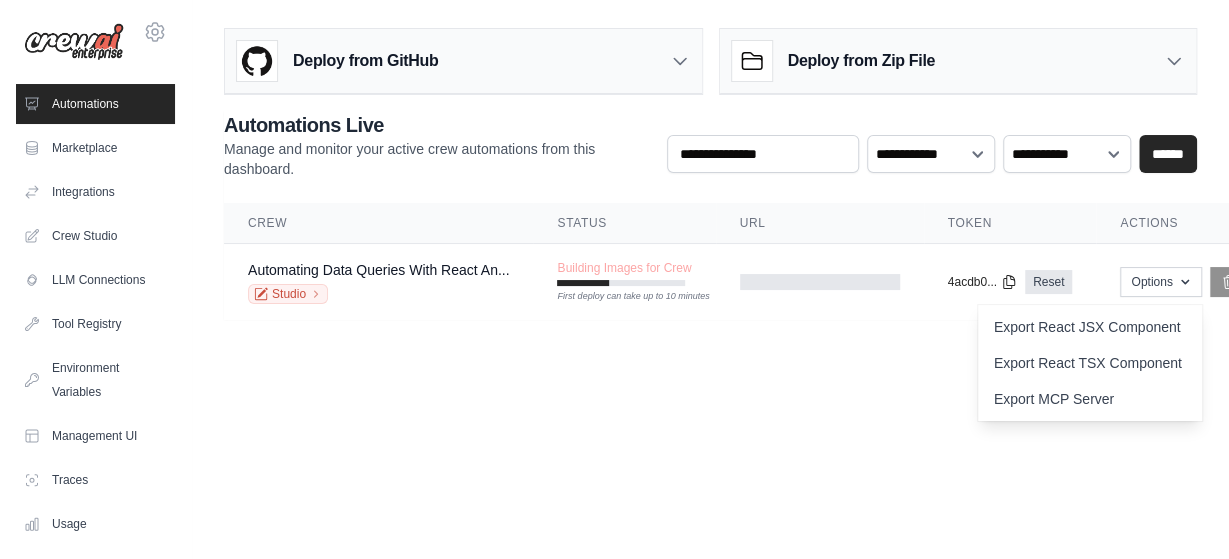 click on "[EMAIL_ADDRESS][DOMAIN_NAME]
Settings
Automations
Marketplace
Integrations" at bounding box center [614, 279] 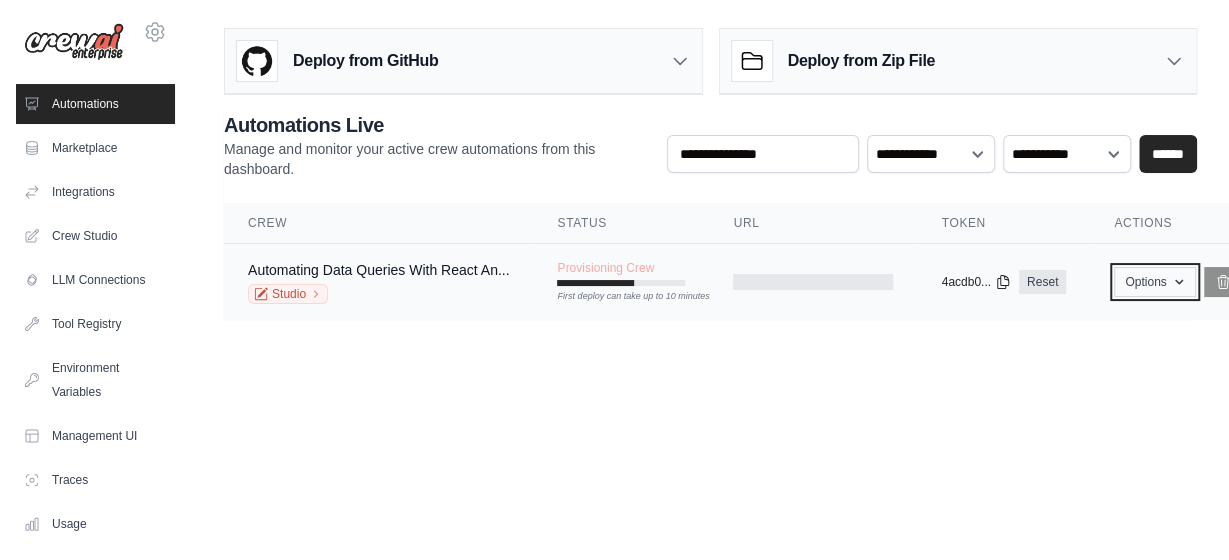 click 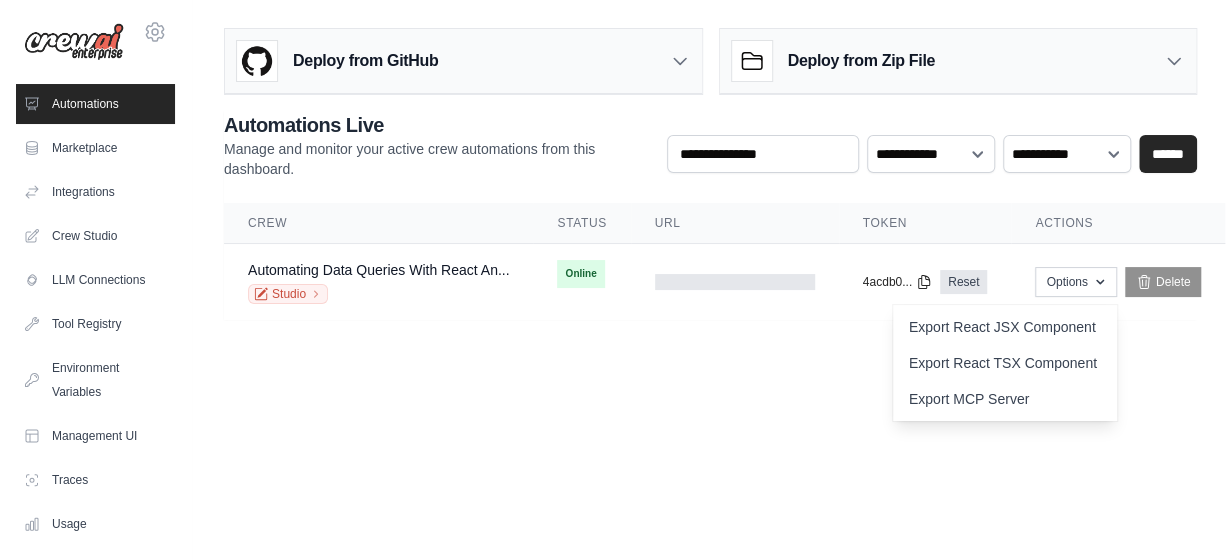 click on "Deploy from GitHub
Deploy your project directly from GitHub. Select a repository and
branch to get started.
Changes will be automatically synchronized with your deployment.
Configure GitHub
Deploy from Zip File
Choose file" at bounding box center [710, 182] 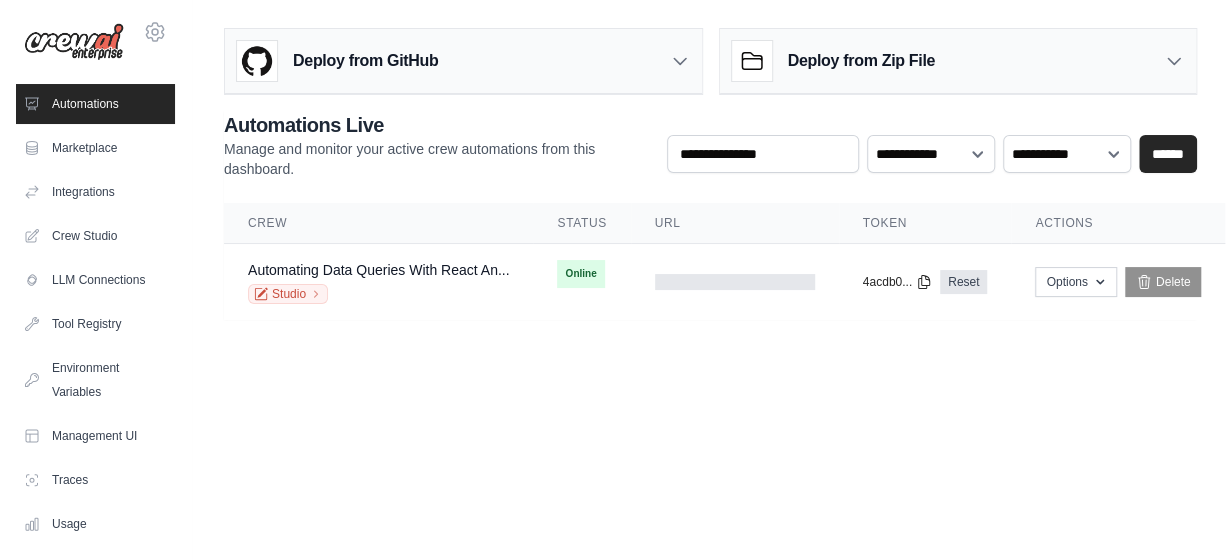 click on "Status" at bounding box center [581, 223] 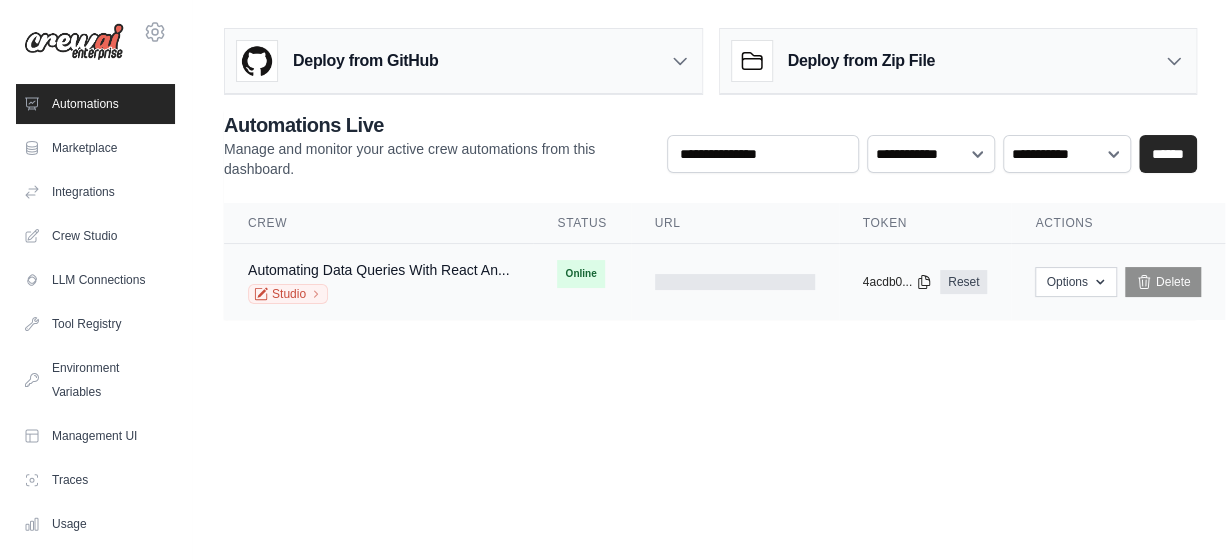 click at bounding box center [735, 282] 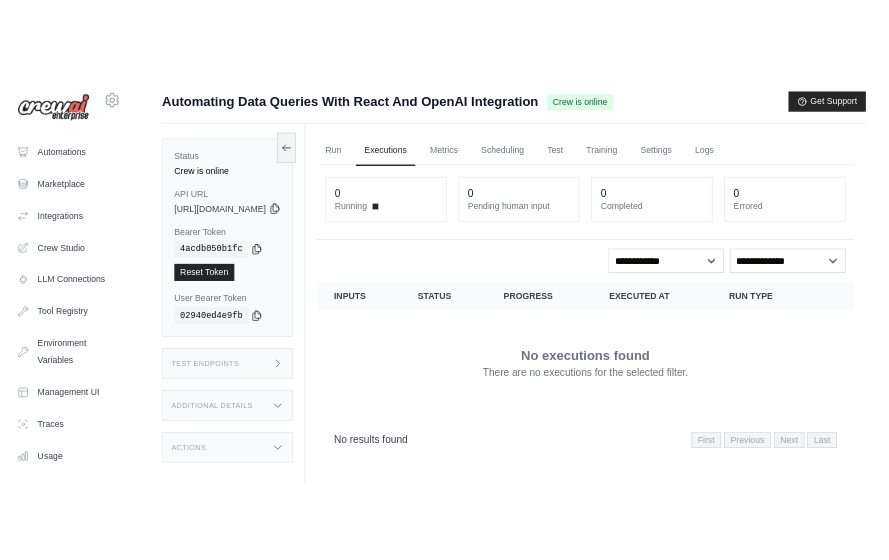 scroll, scrollTop: 0, scrollLeft: 0, axis: both 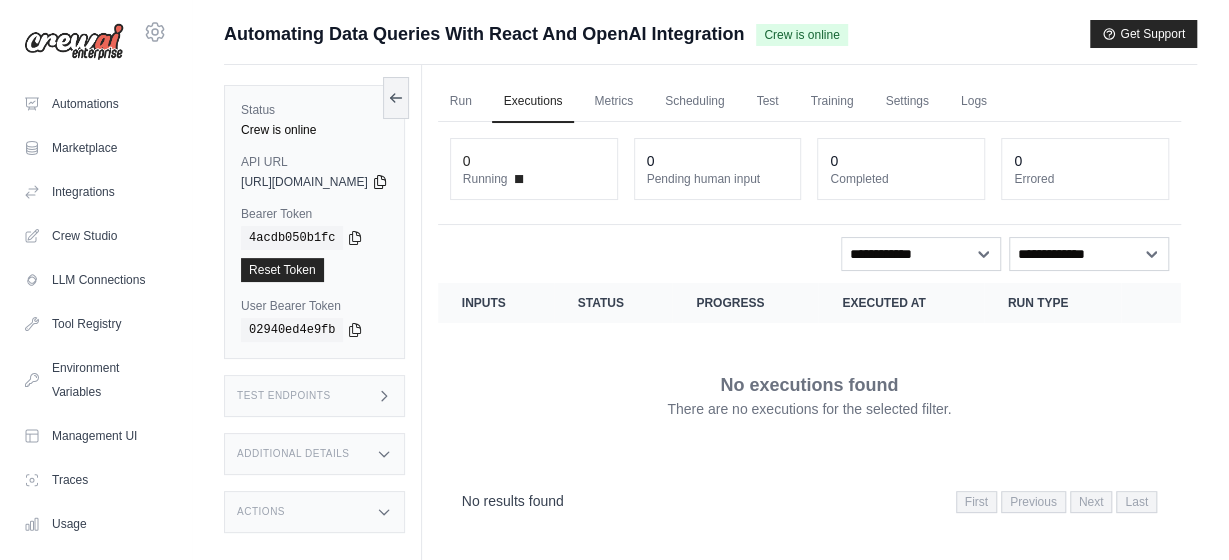 click 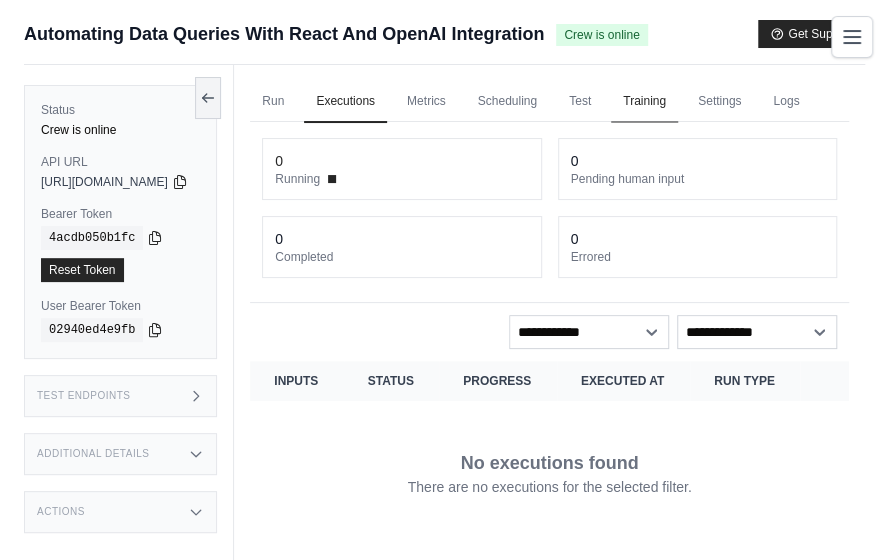 click on "Training" at bounding box center (644, 102) 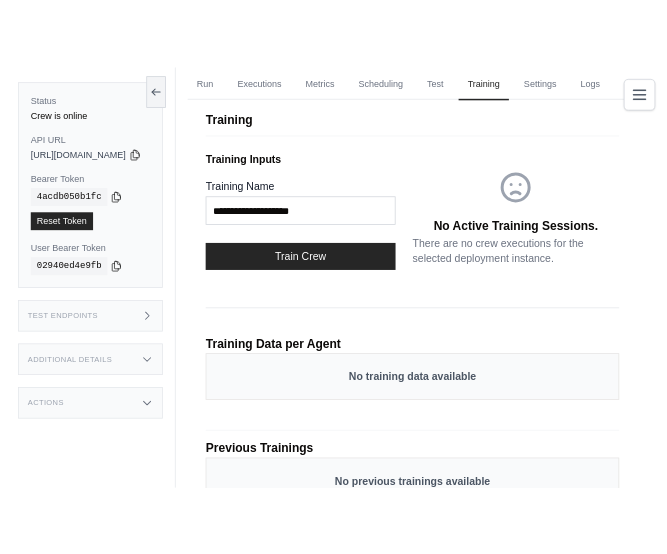 scroll, scrollTop: 2, scrollLeft: 0, axis: vertical 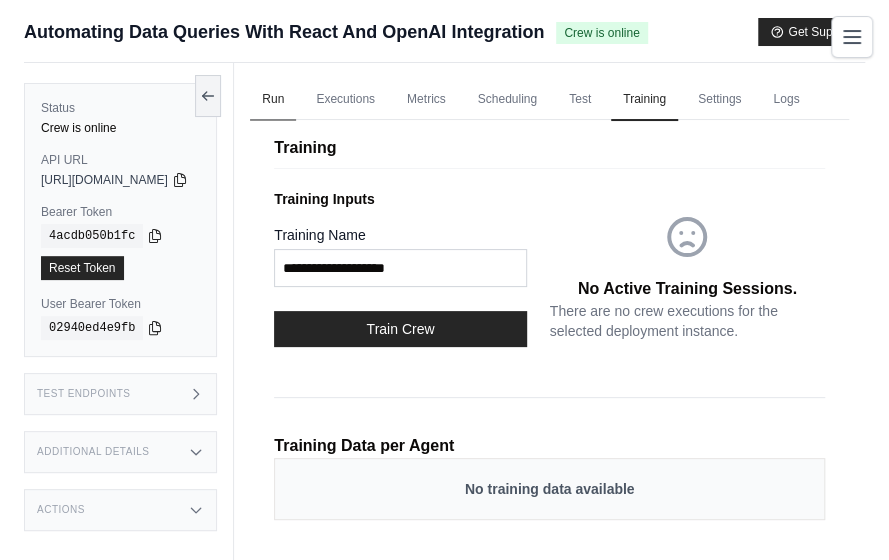 click on "Run" at bounding box center [273, 100] 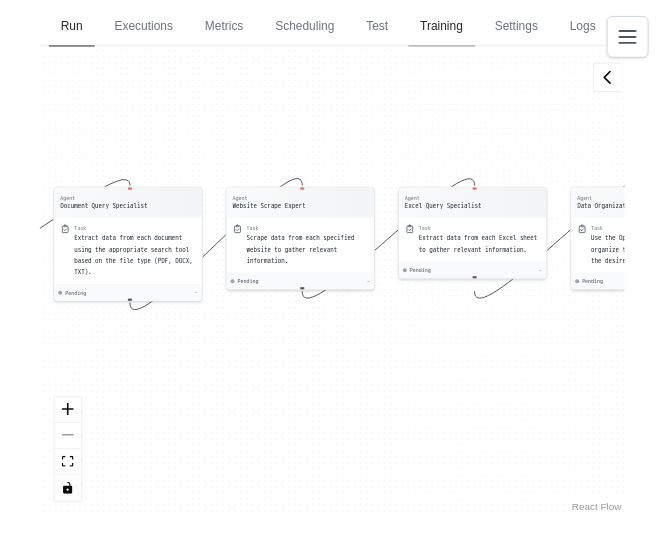 scroll, scrollTop: 583, scrollLeft: 0, axis: vertical 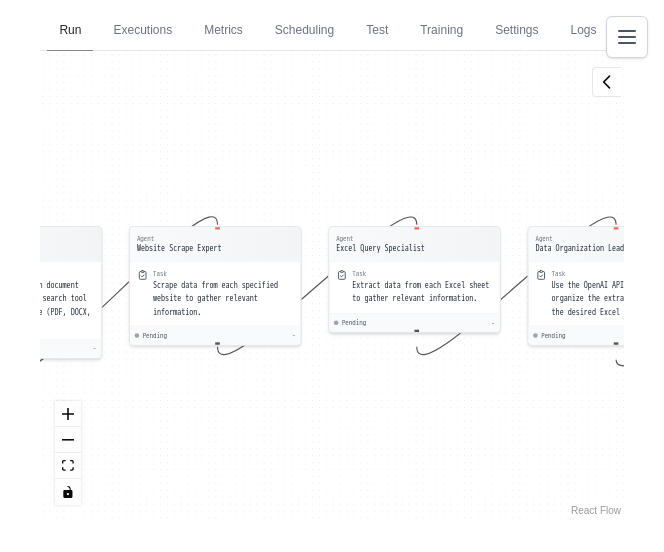 click on "Run" at bounding box center [70, 31] 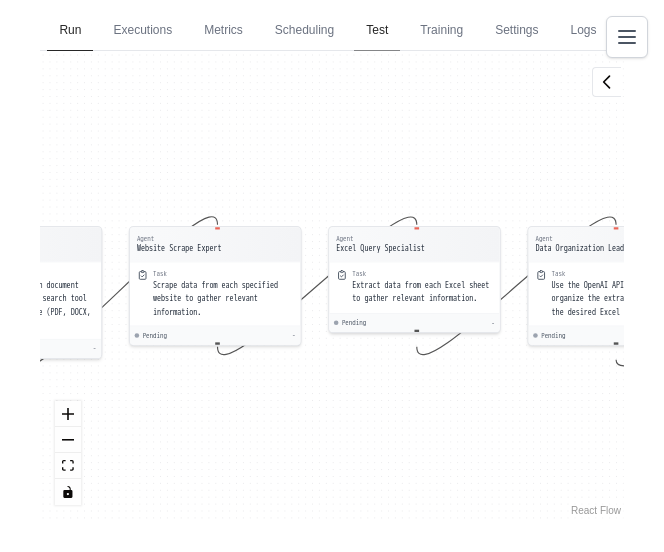 click on "Test" at bounding box center [377, 31] 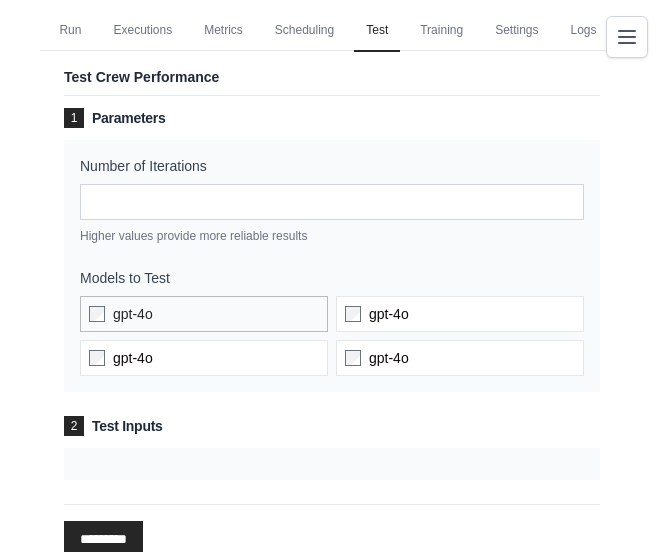click on "gpt-4o" at bounding box center [133, 314] 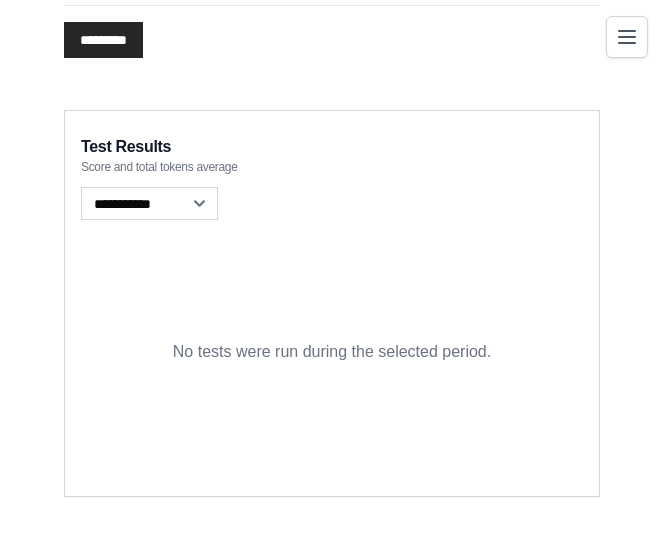 scroll, scrollTop: 978, scrollLeft: 0, axis: vertical 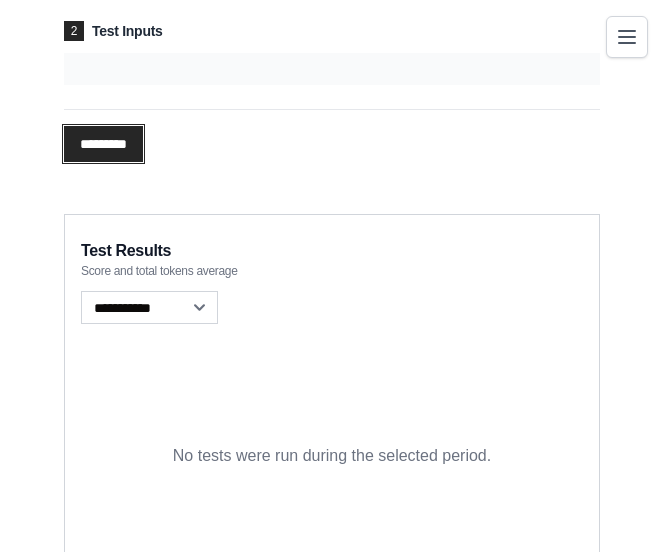 click on "*********" at bounding box center (103, 144) 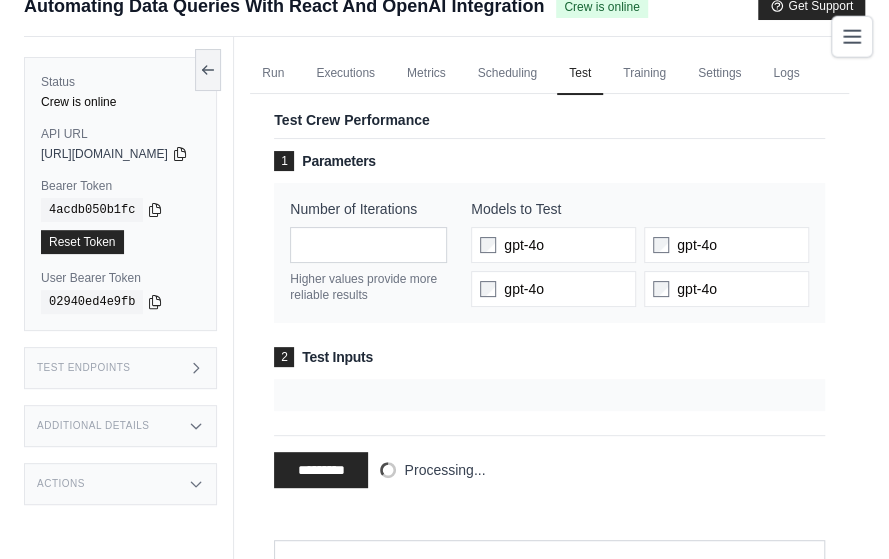 scroll, scrollTop: 0, scrollLeft: 0, axis: both 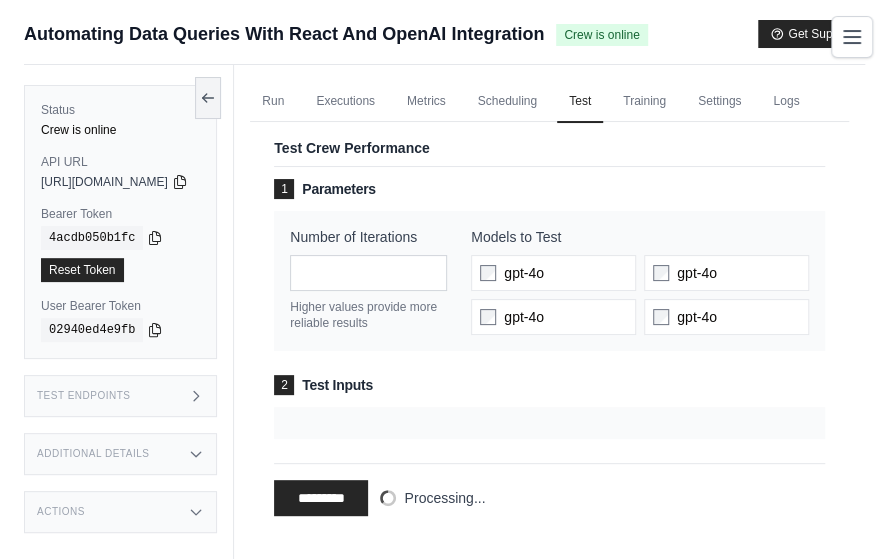click at bounding box center [549, 423] 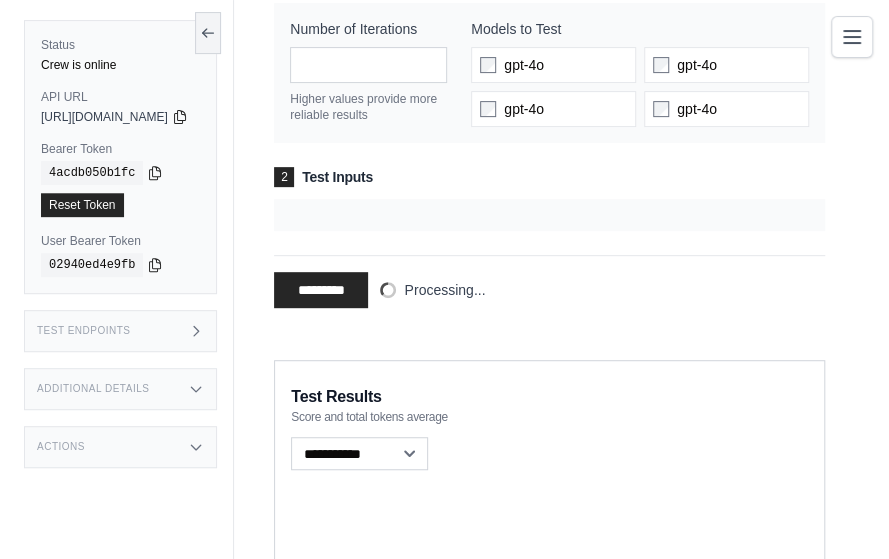 scroll, scrollTop: 0, scrollLeft: 0, axis: both 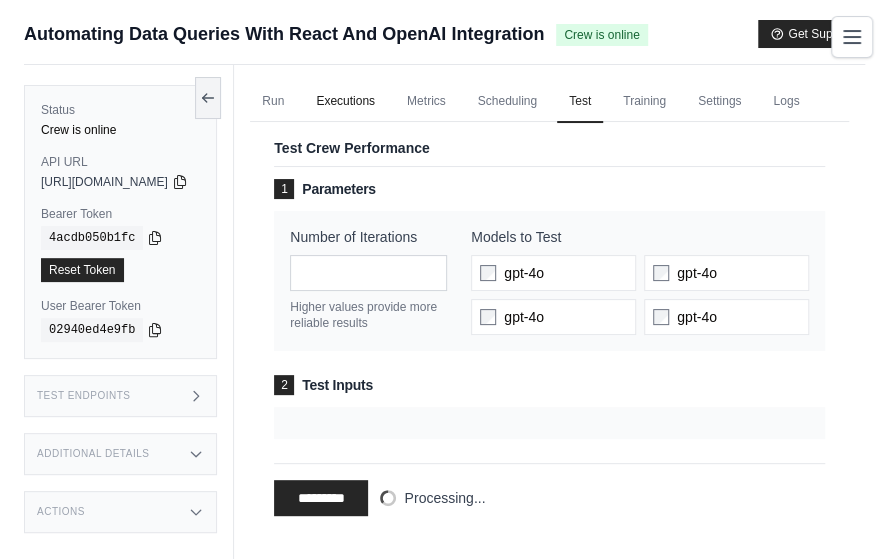 click on "Executions" at bounding box center [345, 102] 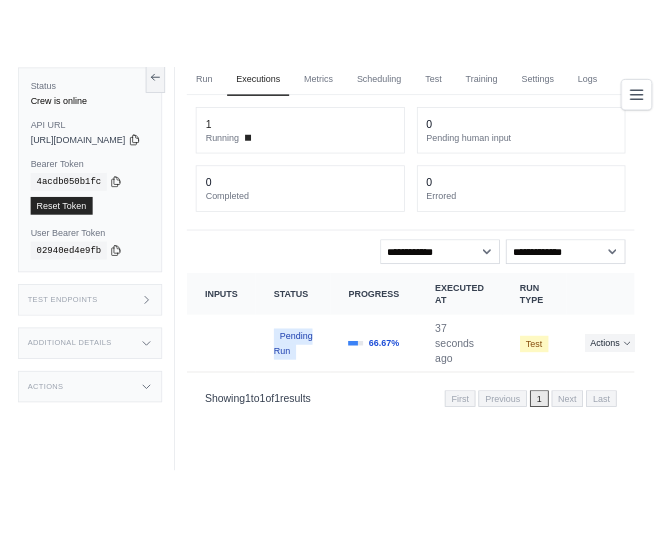 scroll, scrollTop: 0, scrollLeft: 0, axis: both 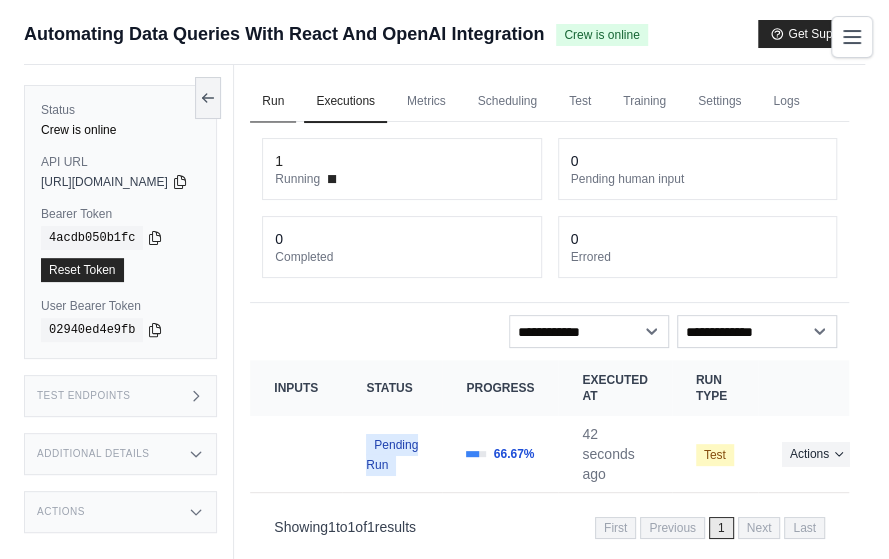 click on "Run" at bounding box center (273, 102) 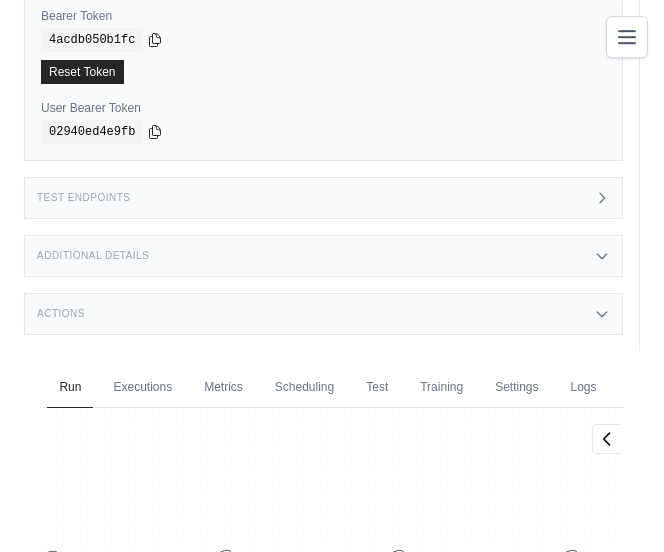 scroll, scrollTop: 584, scrollLeft: 0, axis: vertical 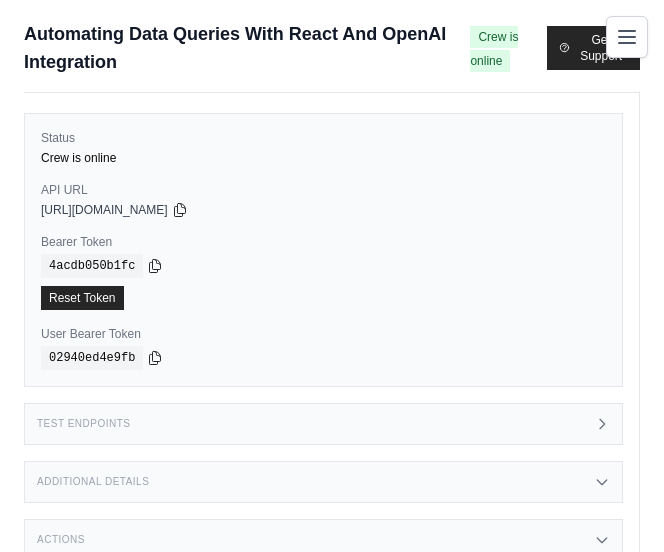 click 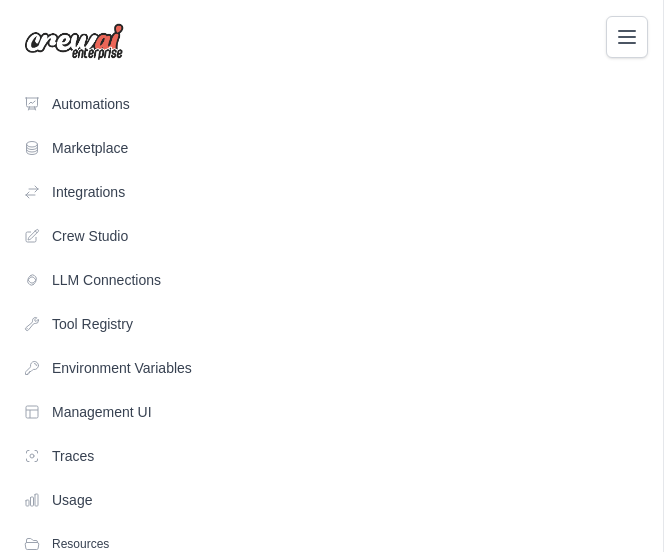 click 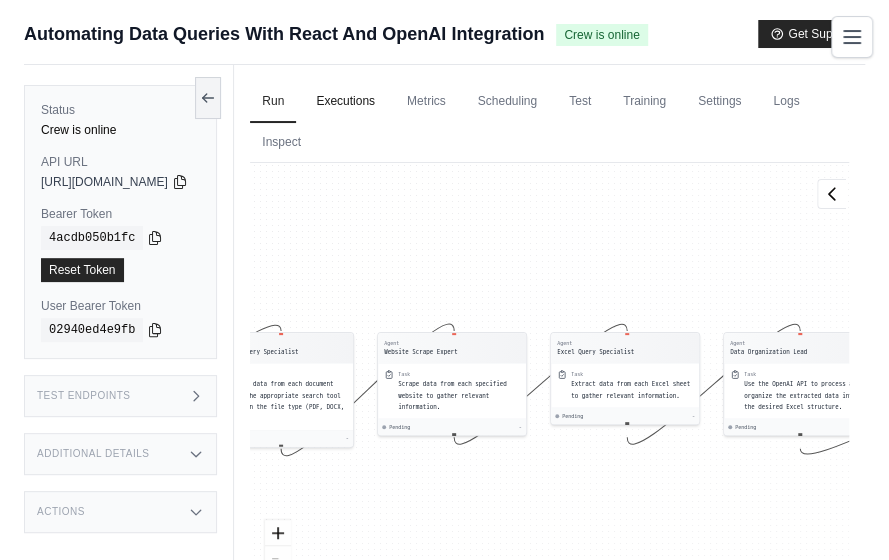 click on "Executions" at bounding box center [345, 102] 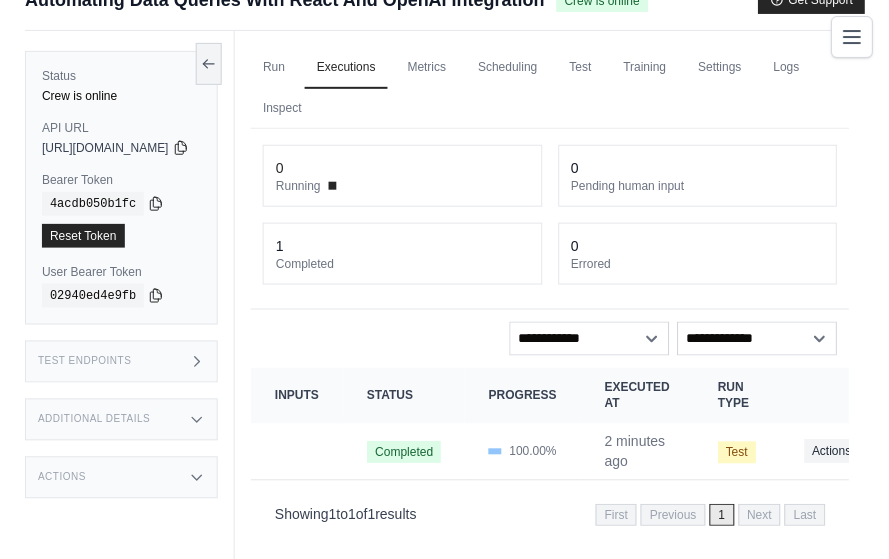 scroll, scrollTop: 0, scrollLeft: 0, axis: both 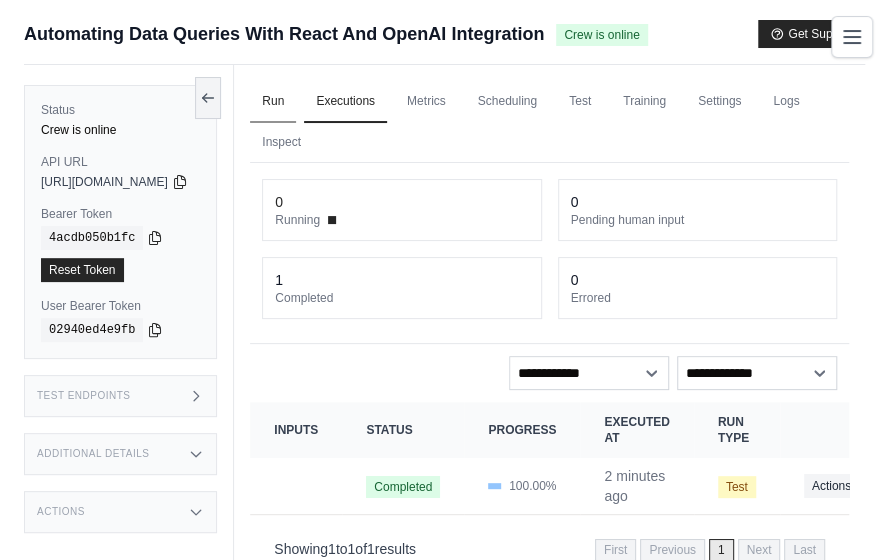 click on "Run" at bounding box center (273, 102) 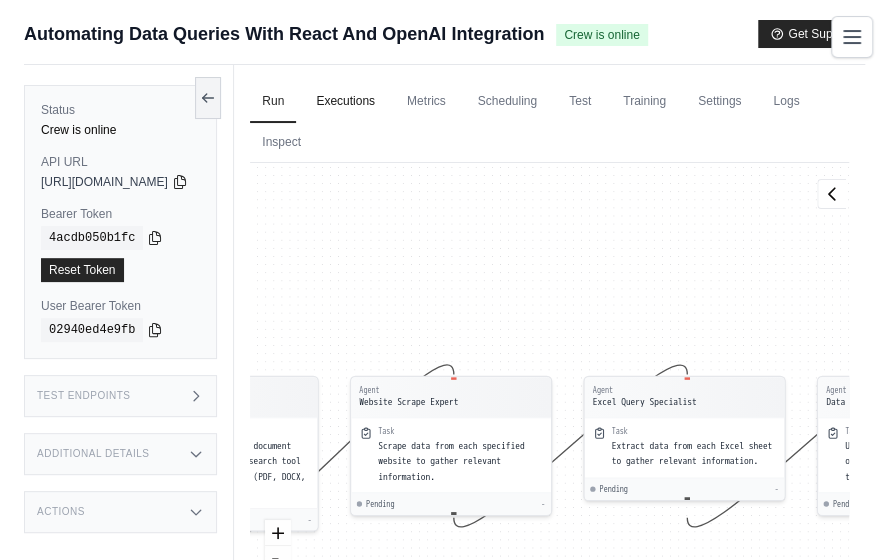 click on "Executions" at bounding box center (345, 102) 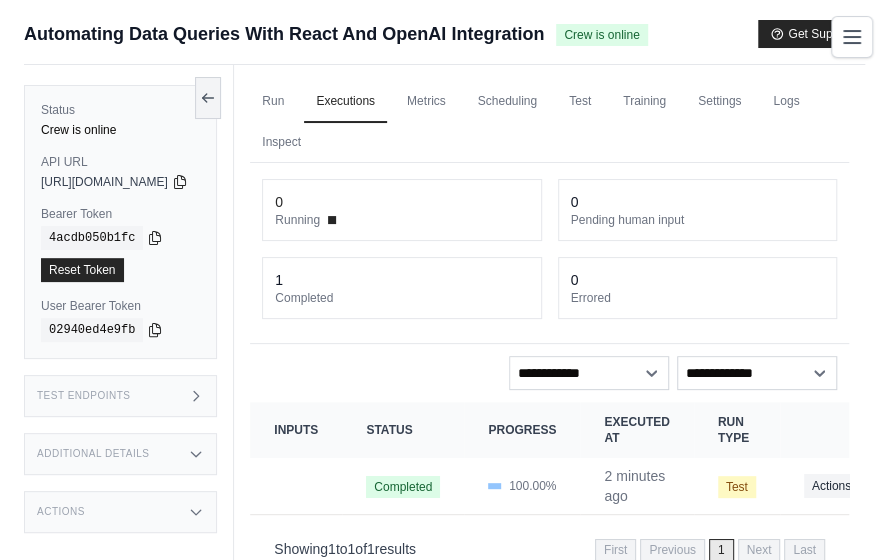 click on "1
Completed" at bounding box center (401, 288) 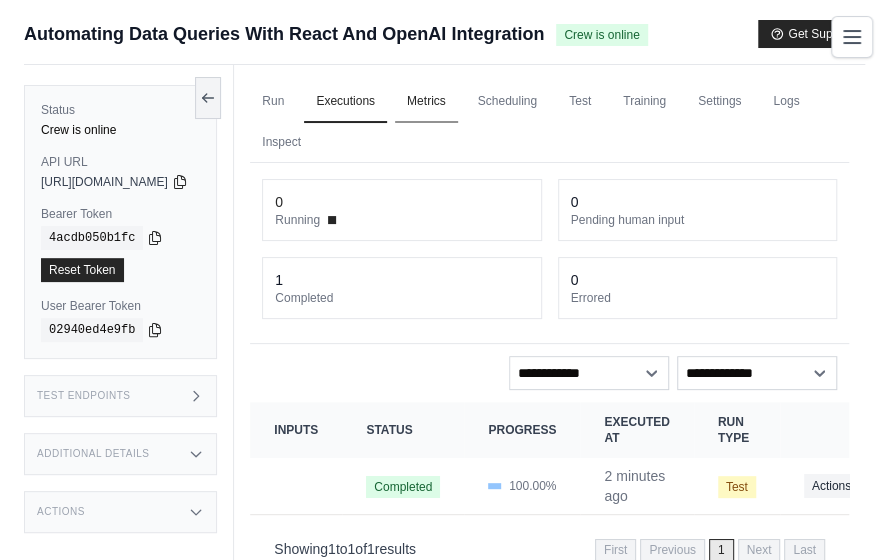 click on "Metrics" at bounding box center (426, 102) 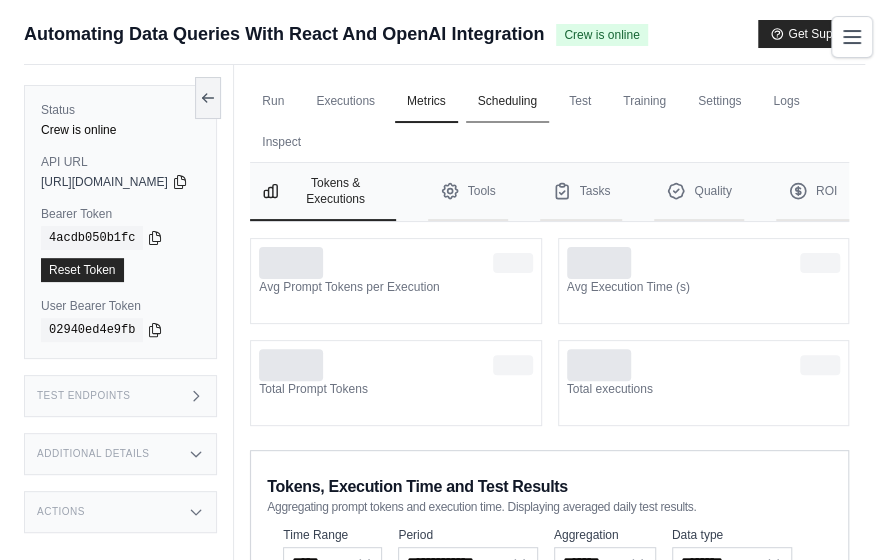 click on "Scheduling" at bounding box center (507, 102) 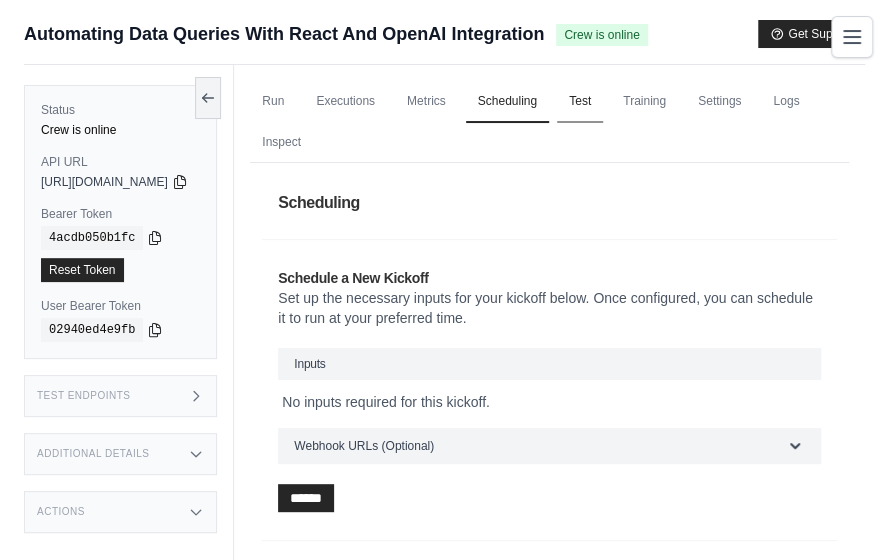 click on "Test" at bounding box center (580, 102) 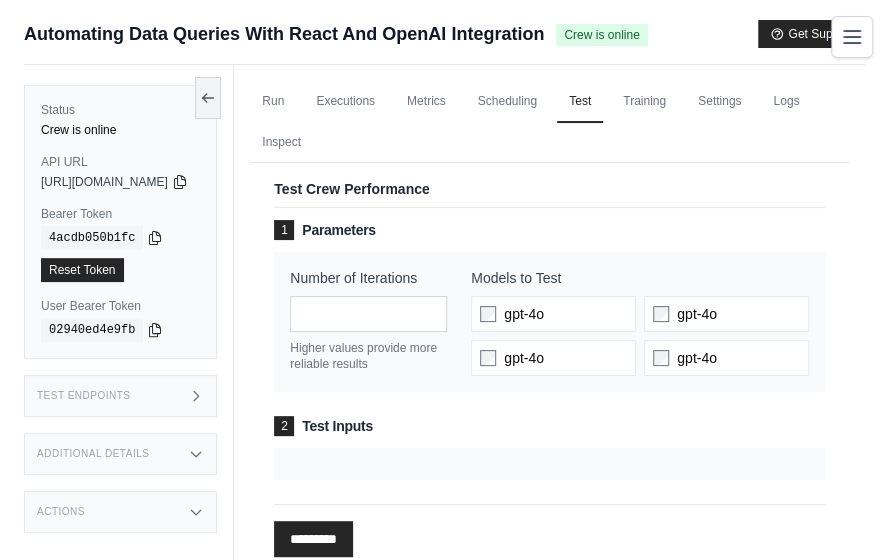 click at bounding box center [549, 464] 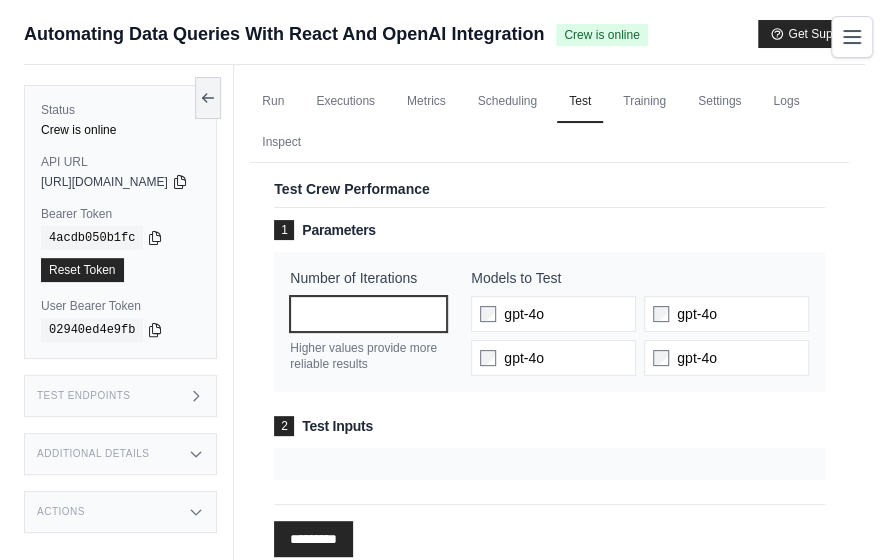 click on "*" at bounding box center [368, 314] 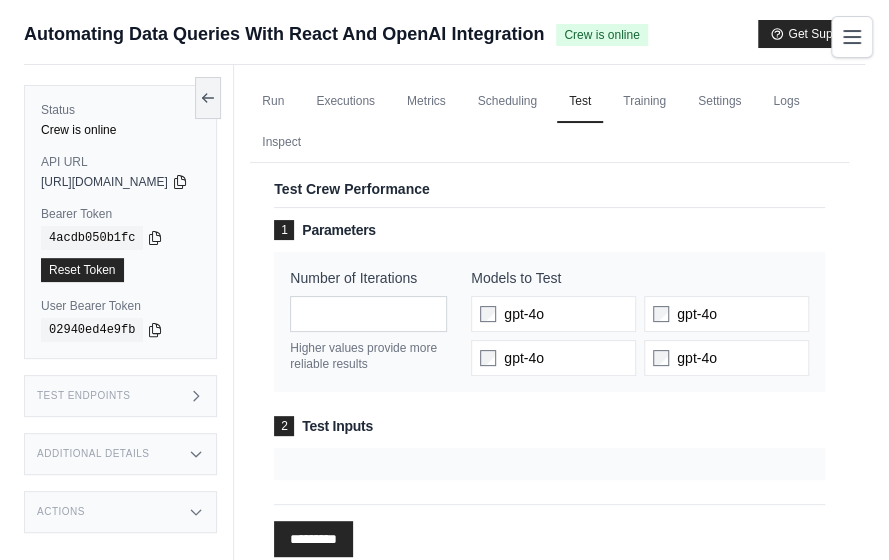 click on "2
Test Inputs" at bounding box center [549, 426] 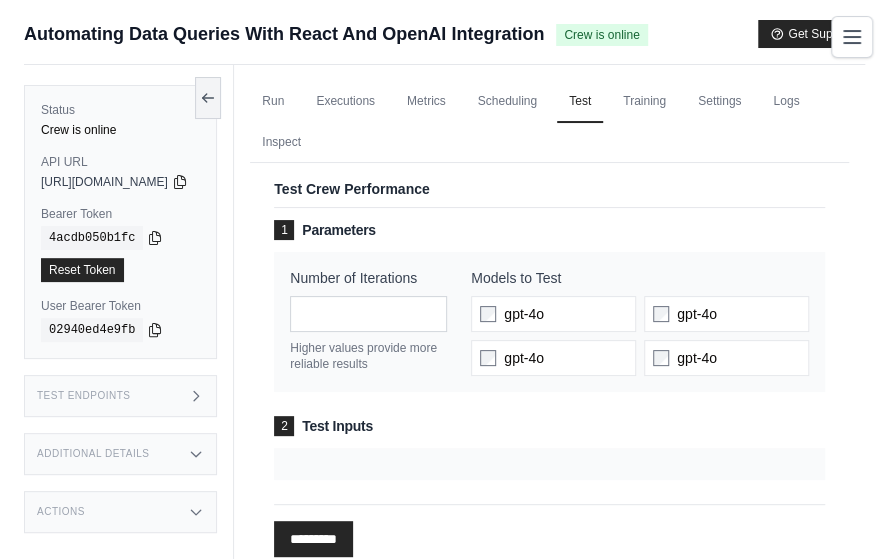 click on "1
Parameters
Number of Iterations
*
Higher values provide more reliable results
Models to Test
gpt-4o
gpt-4o
gpt-4o
gpt-4o
2" at bounding box center (549, 350) 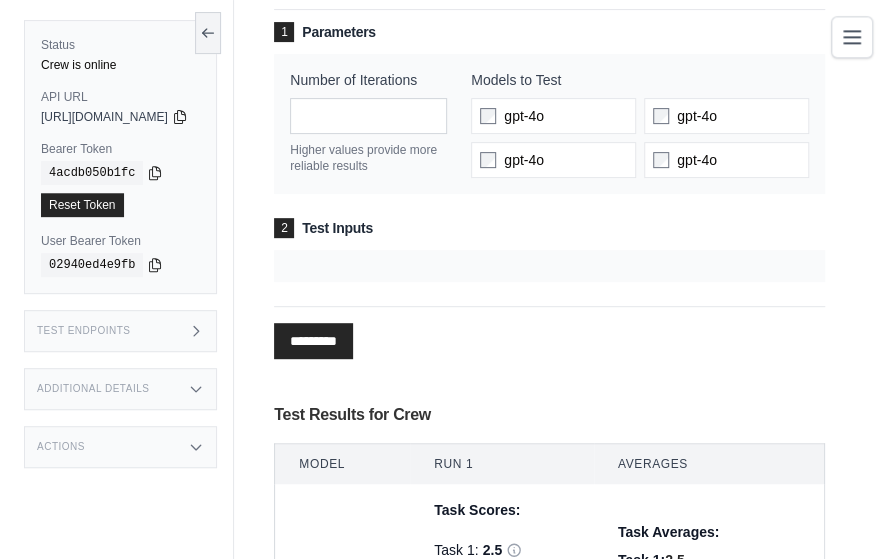 scroll, scrollTop: 208, scrollLeft: 0, axis: vertical 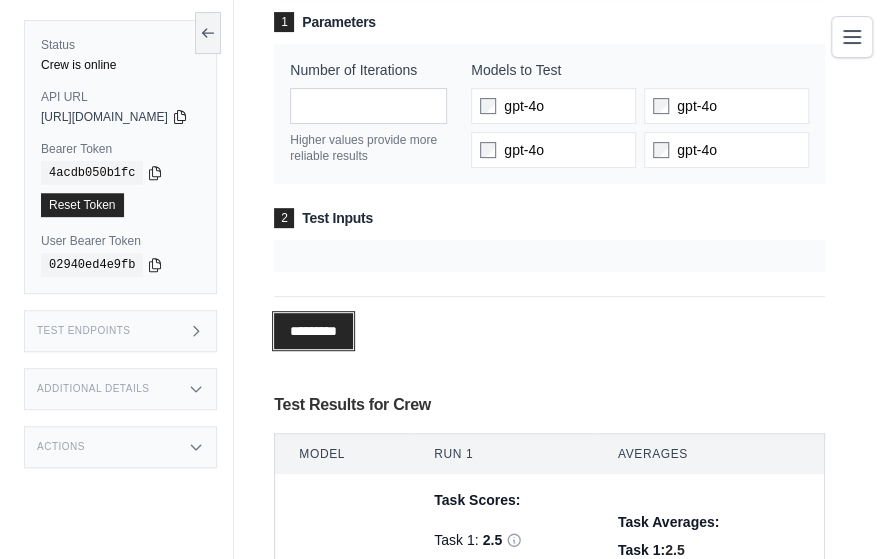 click on "*********" at bounding box center [313, 331] 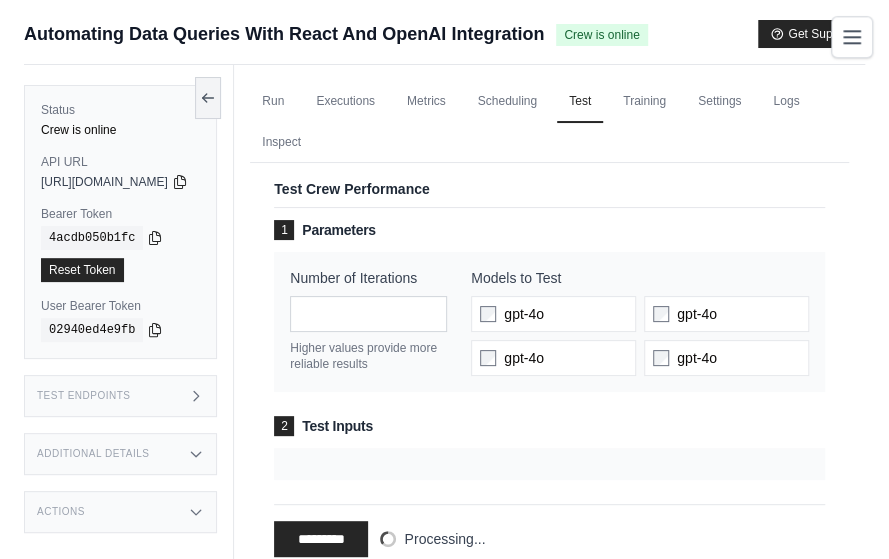 scroll, scrollTop: 0, scrollLeft: 0, axis: both 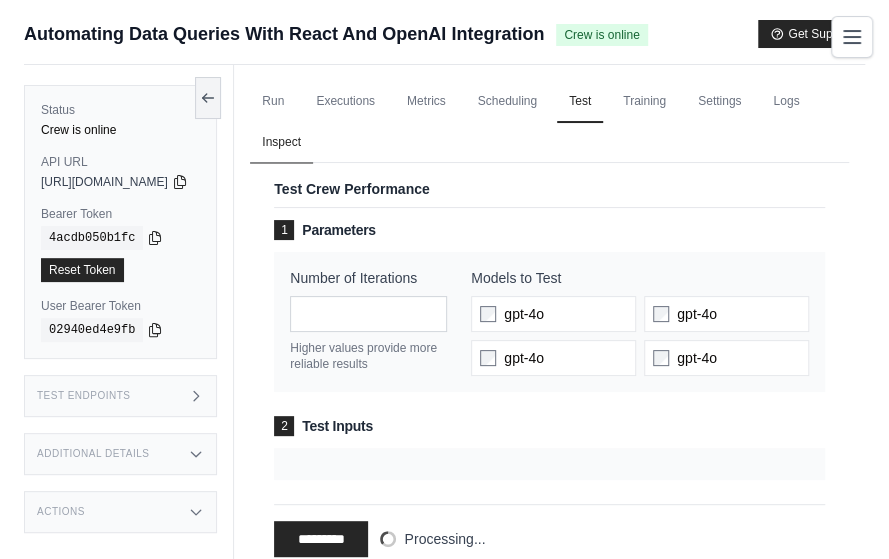 click on "Inspect" at bounding box center (281, 143) 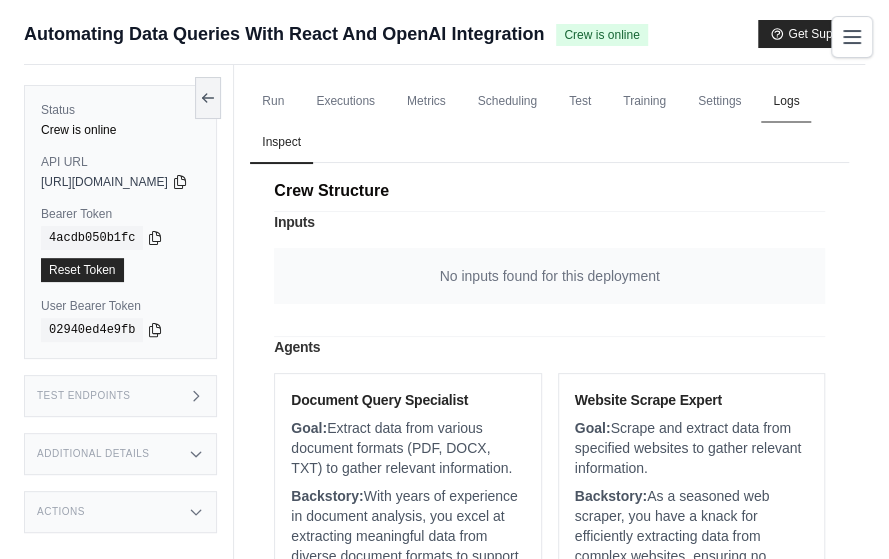 click on "Logs" at bounding box center [786, 102] 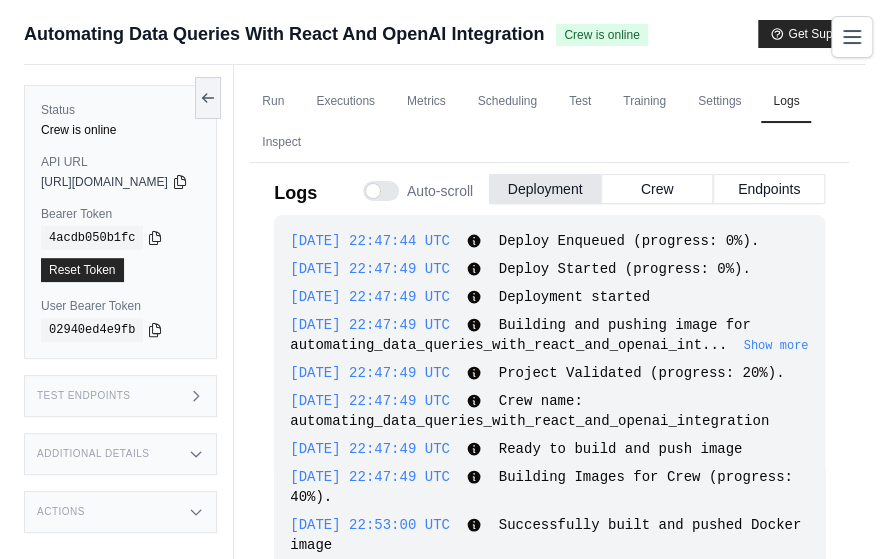 scroll, scrollTop: 113, scrollLeft: 0, axis: vertical 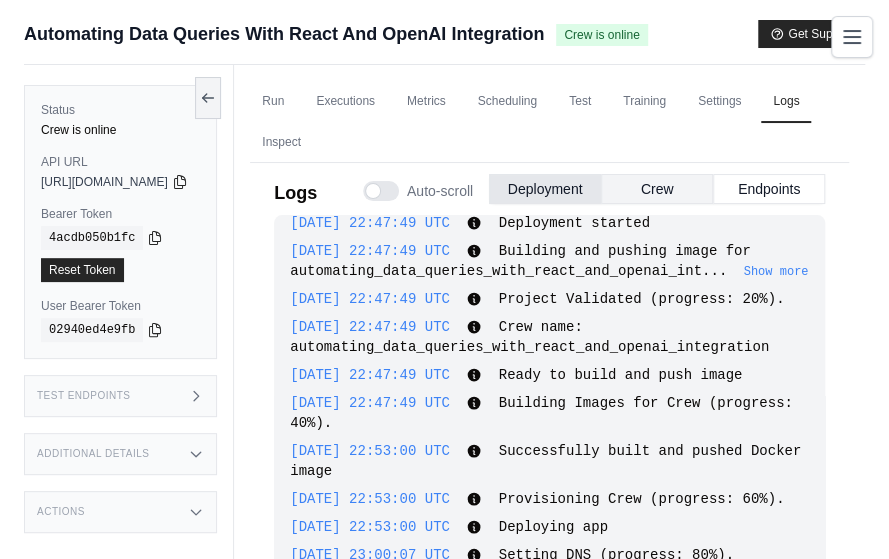 click on "Crew" at bounding box center [657, 189] 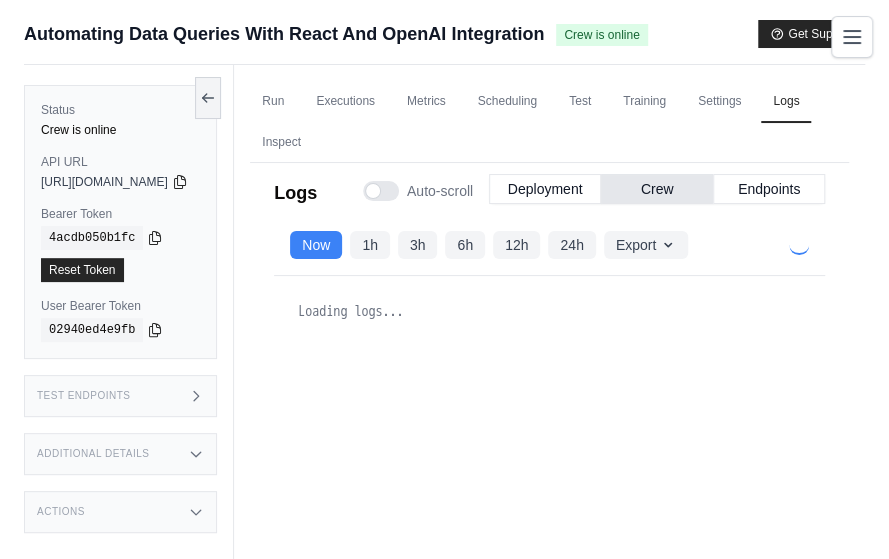 click on "Endpoints" at bounding box center (769, 189) 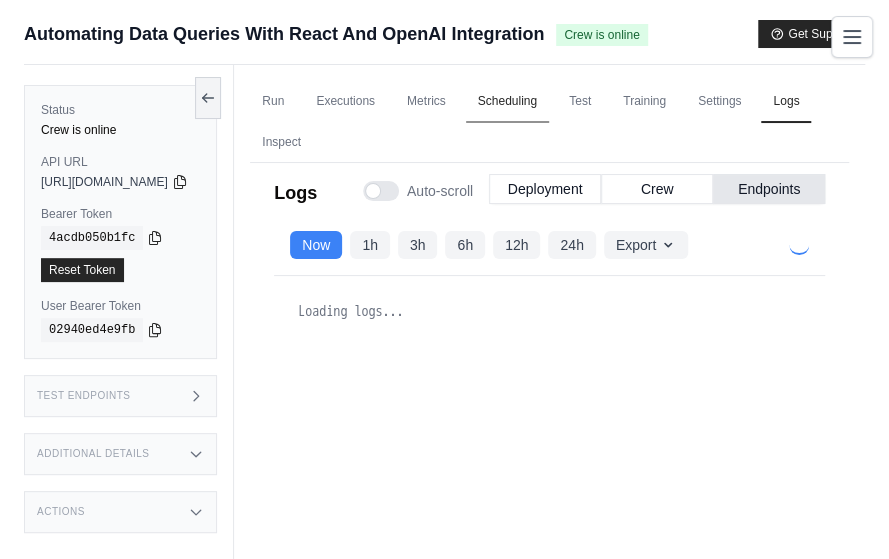click on "Executions" at bounding box center (345, 102) 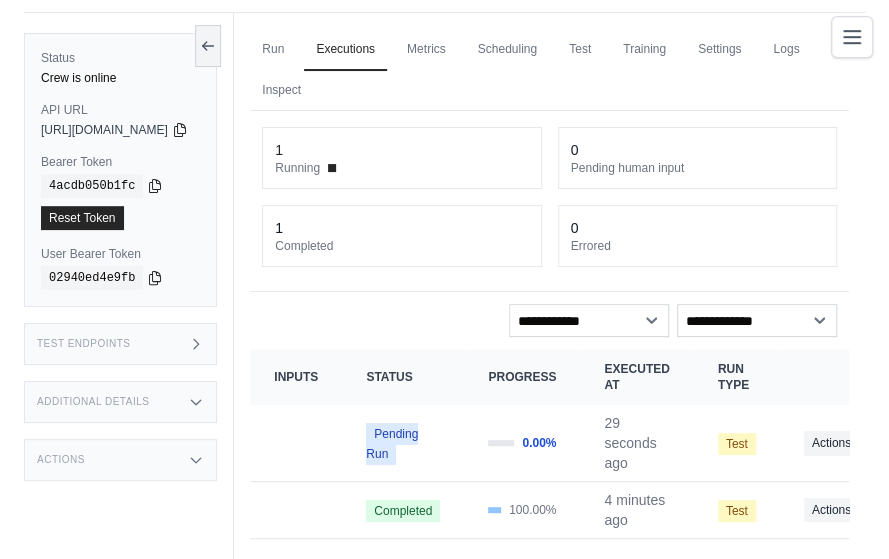 scroll, scrollTop: 0, scrollLeft: 0, axis: both 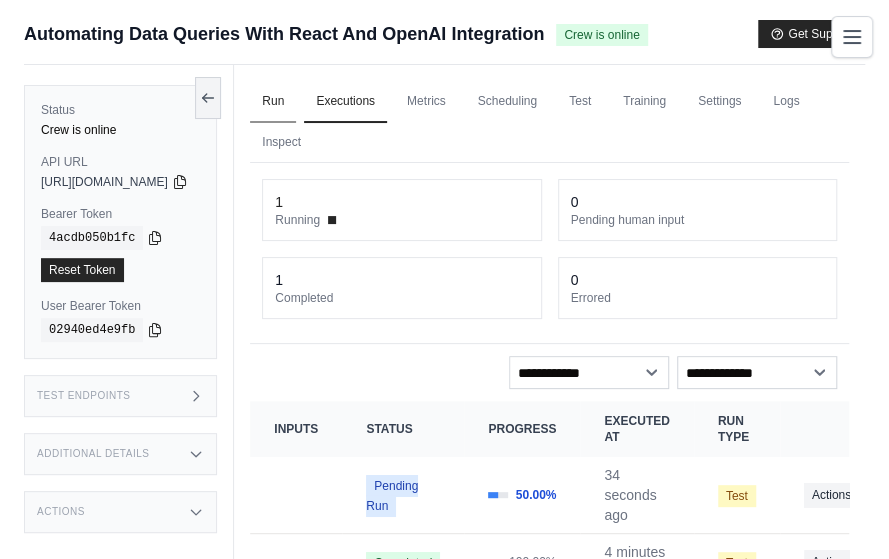 click on "Run" at bounding box center (273, 102) 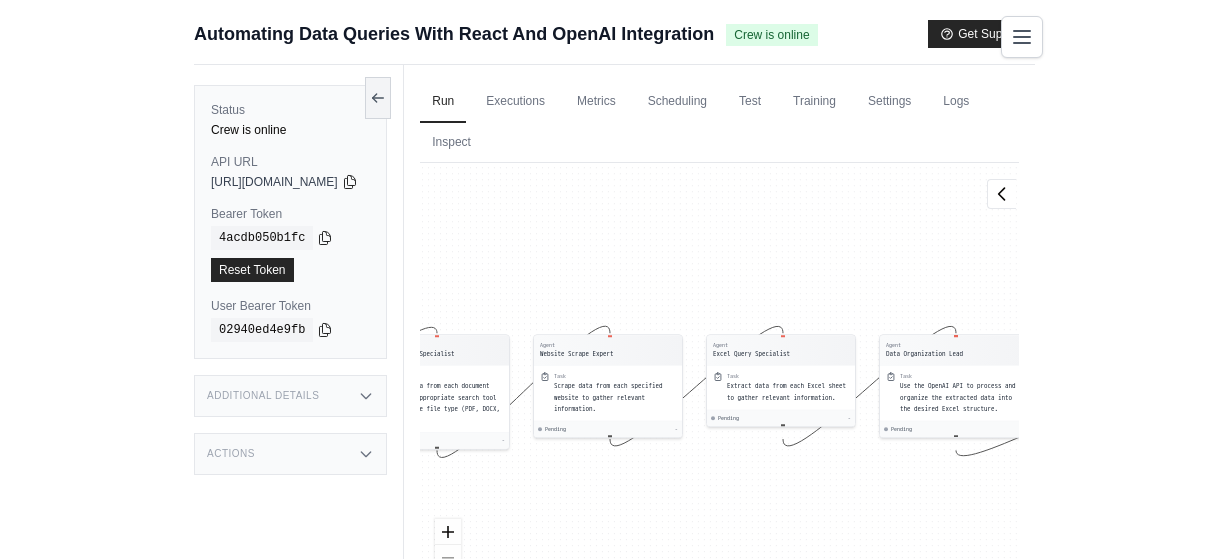 scroll, scrollTop: 0, scrollLeft: 0, axis: both 